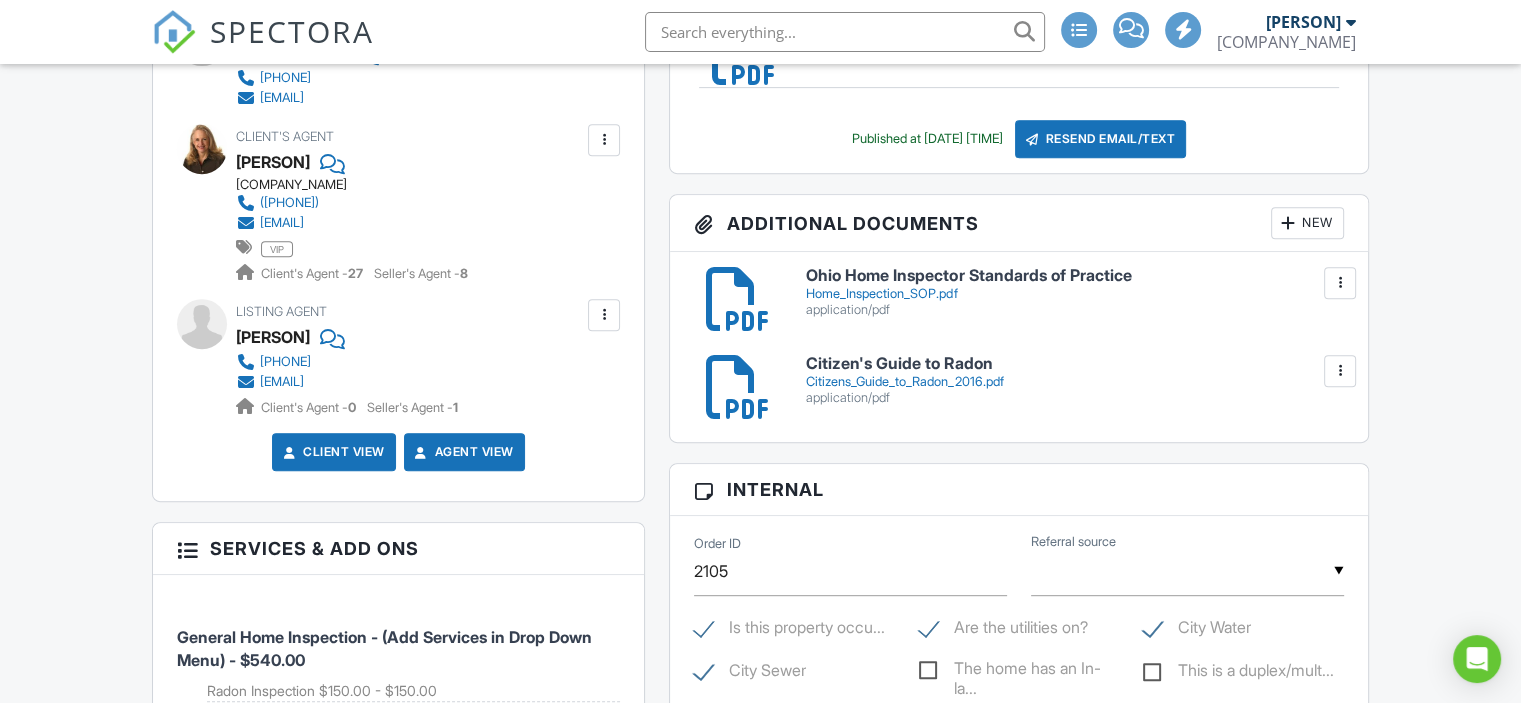 scroll, scrollTop: 0, scrollLeft: 0, axis: both 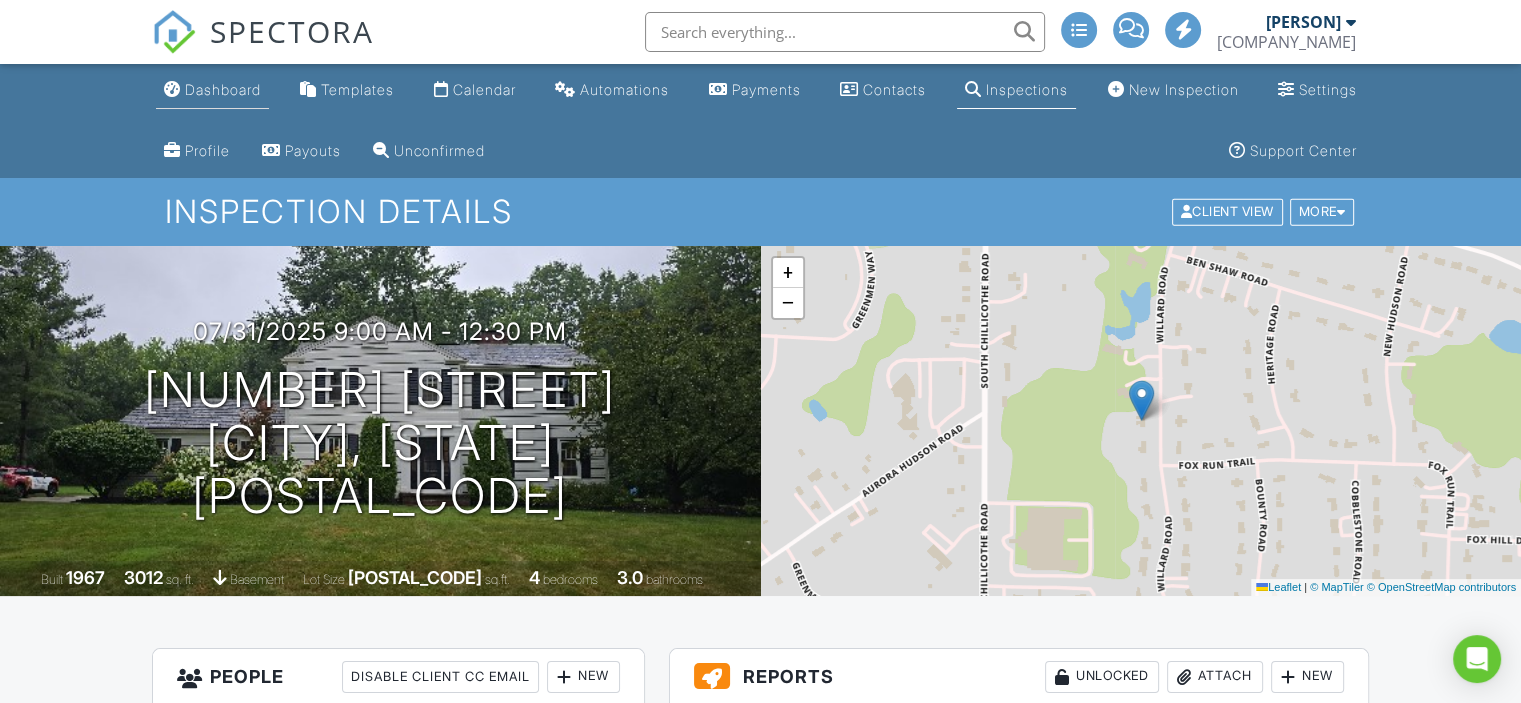 click on "Dashboard" at bounding box center [223, 89] 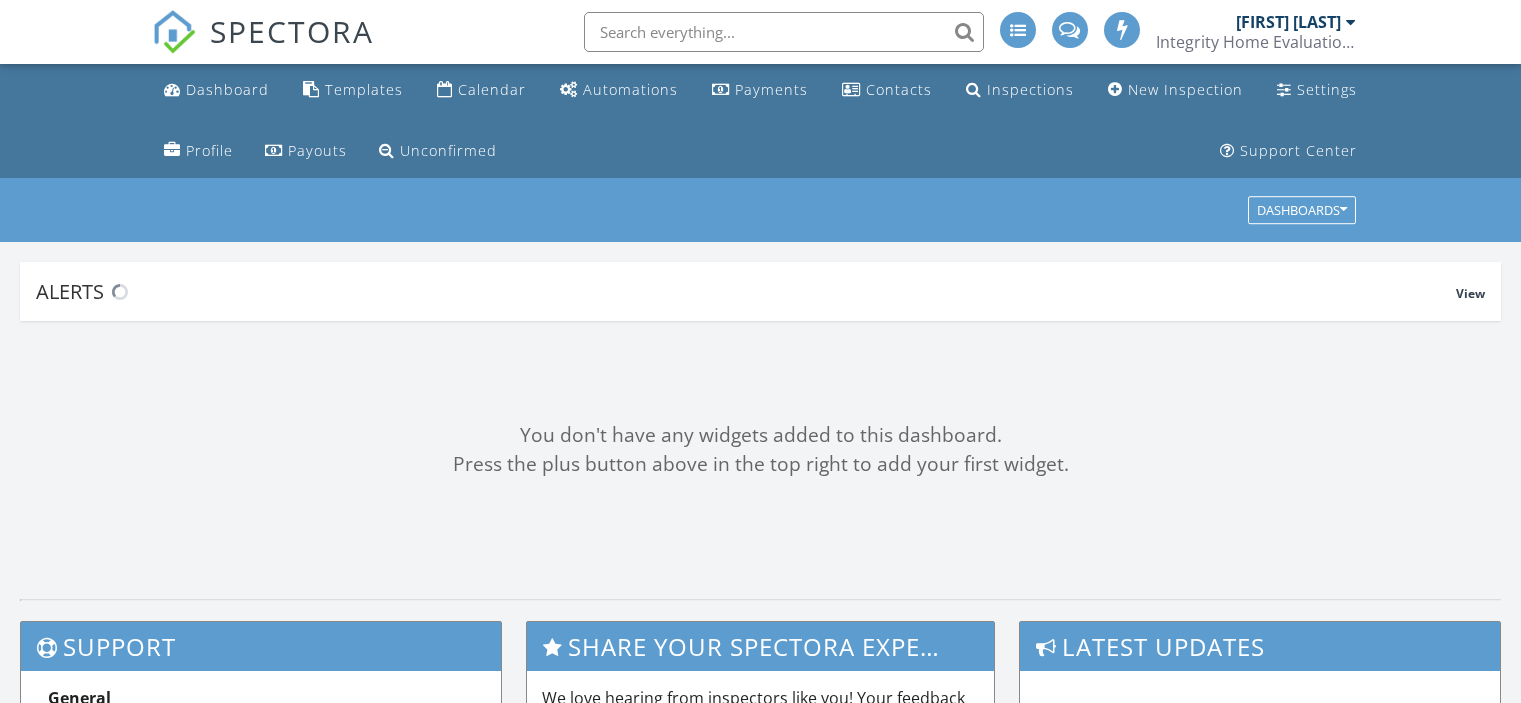 scroll, scrollTop: 0, scrollLeft: 0, axis: both 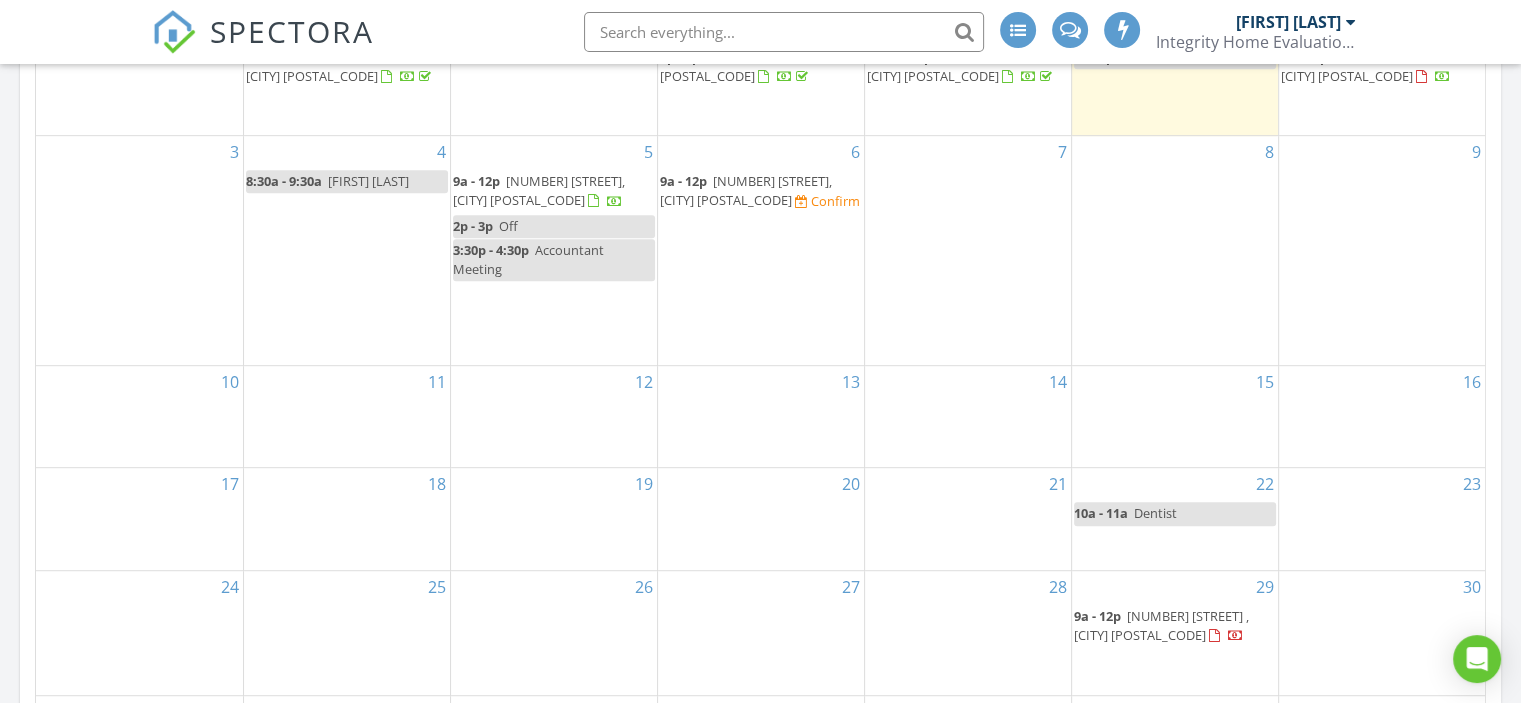 click on "5059 Phillips Rice Rd, Cortland 44410" at bounding box center (746, 190) 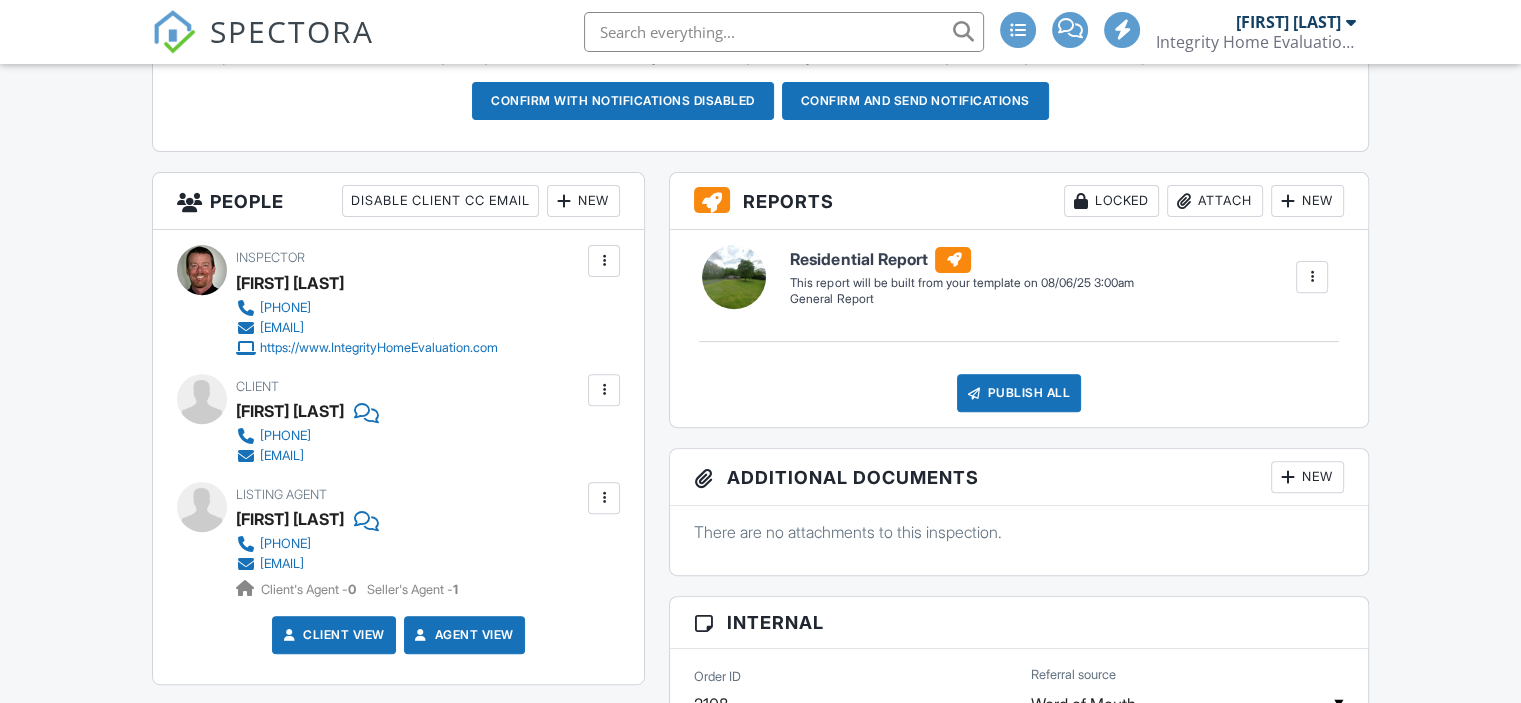 scroll, scrollTop: 866, scrollLeft: 0, axis: vertical 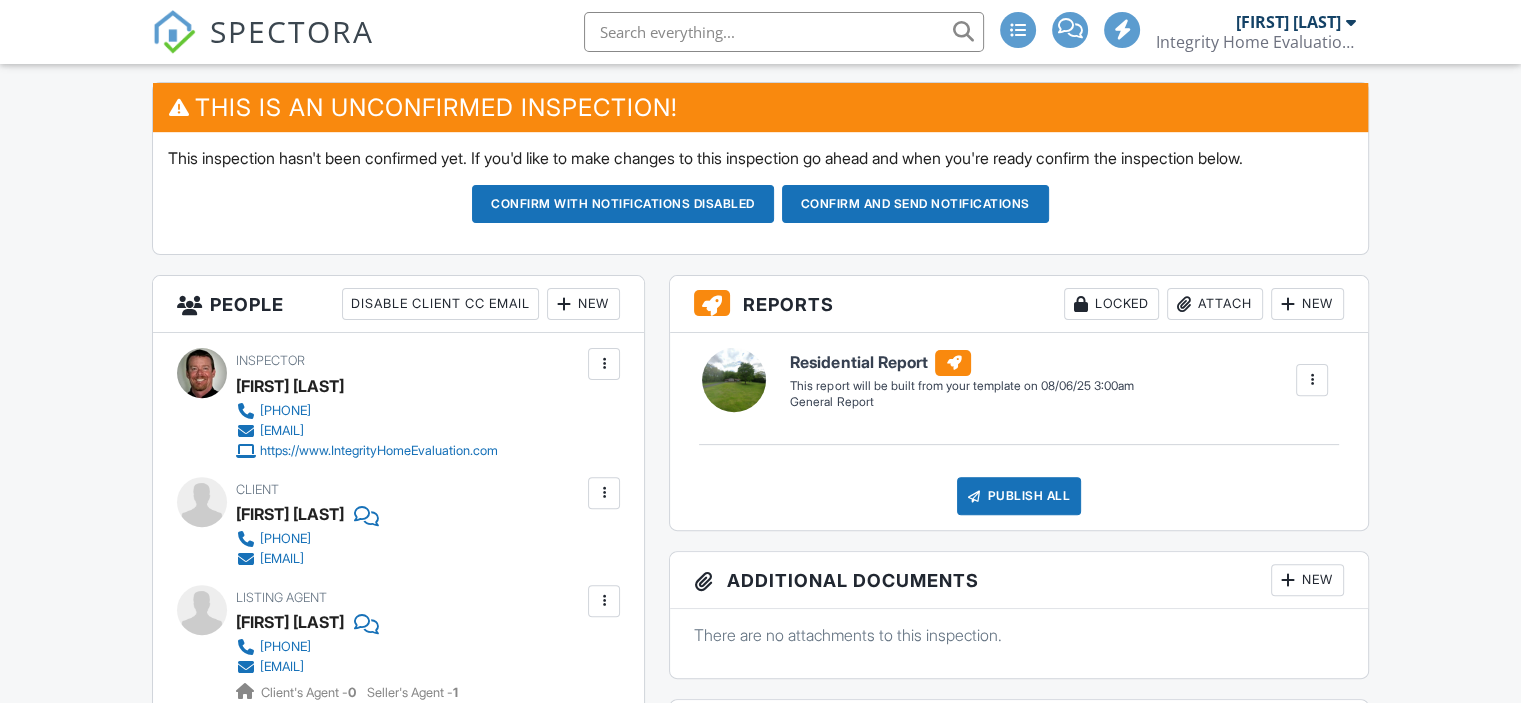 click on "People
Disable Client CC Email
New
Client
Client's Agent
Listing Agent
Add Another Person
Inspector
David Christopher
330-815-0013
dave@integrityhomeevaluation.com
https://www.IntegrityHomeEvaluation.com
Make Invisible
Mark As Requested
Remove
Update Client
First name
Daniel
Last name
Blair
Email (required)
danielblair703@yahoo.com
CC Email
Phone
440-789-9769
Address
737 champion Ave W
City
Warren
State
Oh
Zip
44483
Tags
Internal notes visible only to the company
Private notes visible only to company admins
Updating the client email address will resend the confirmation email and update all queued automated emails.
Cancel
Save" at bounding box center (398, 531) 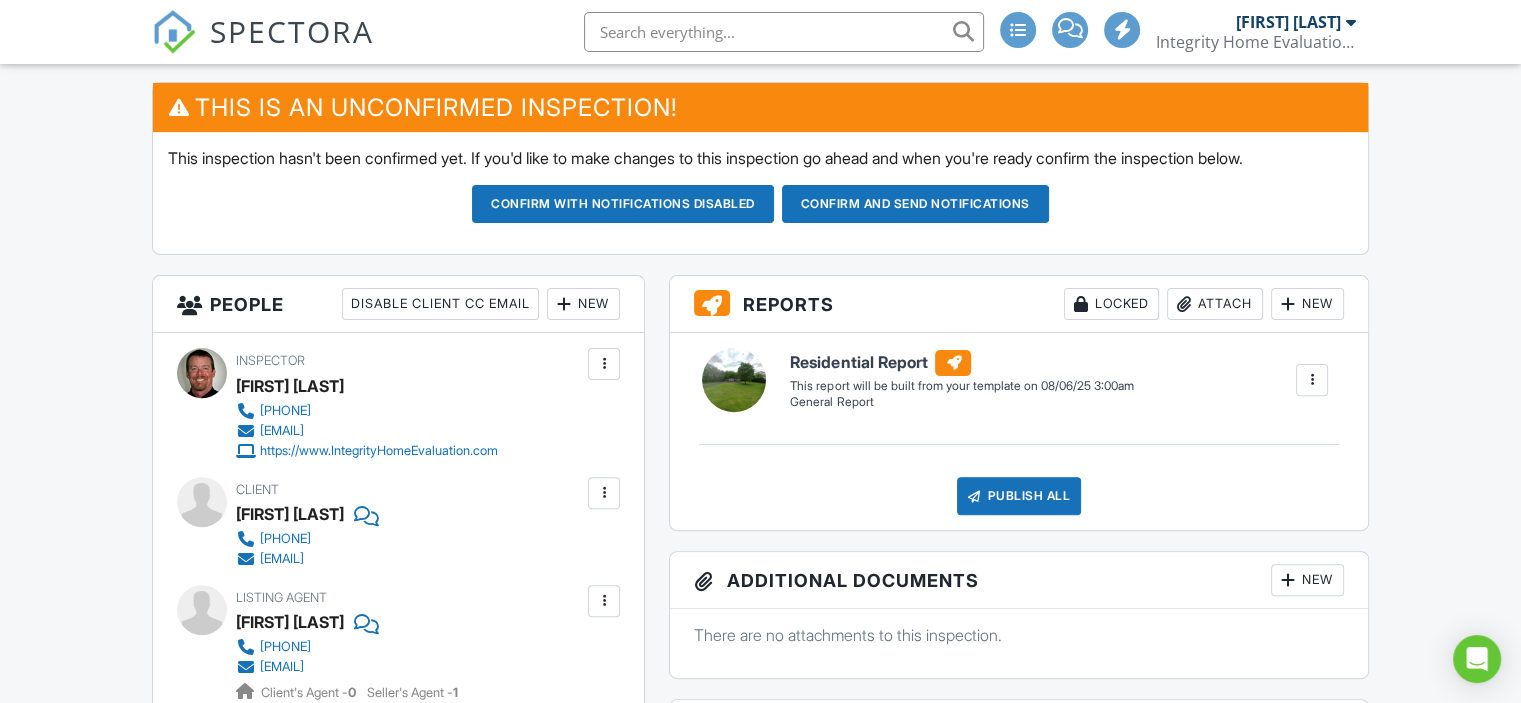 click on "New" at bounding box center [583, 304] 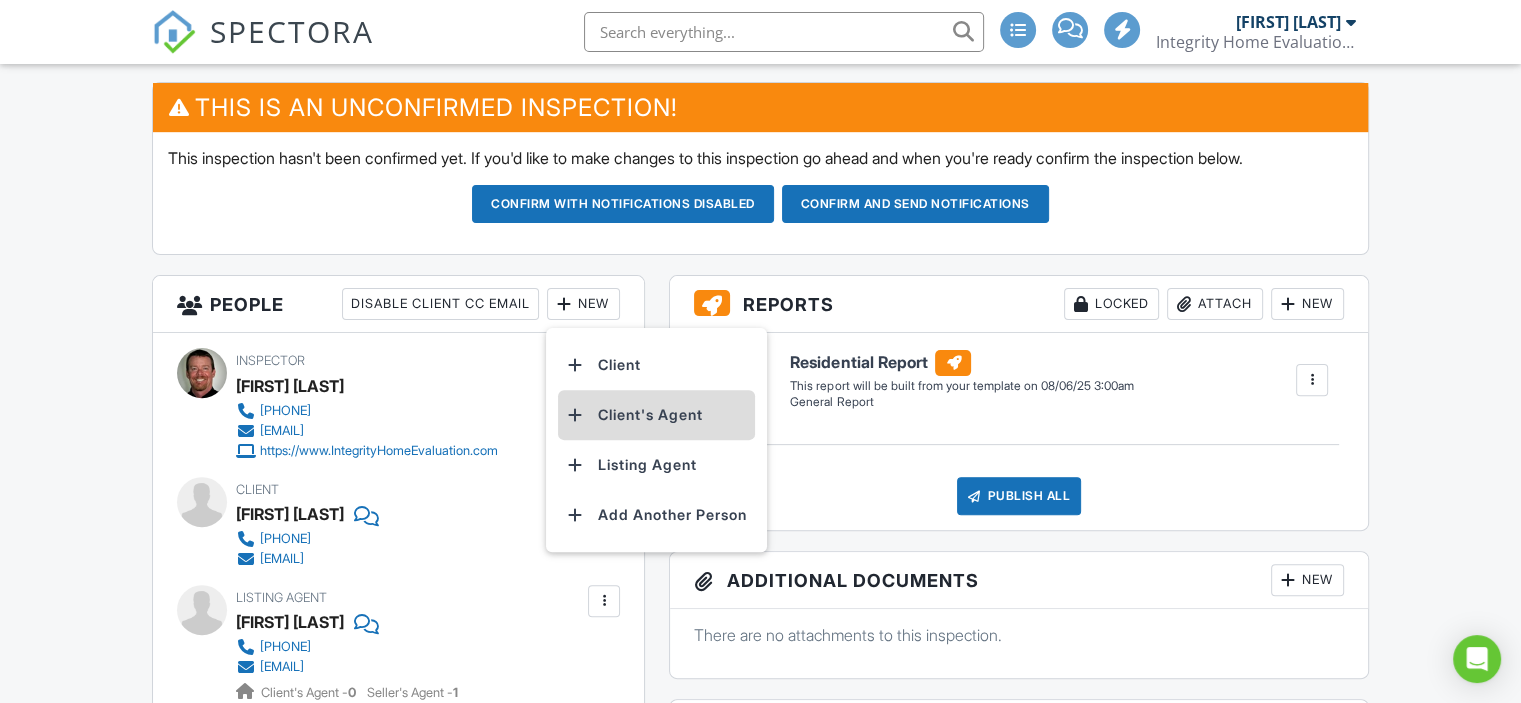 click on "Client's Agent" at bounding box center (656, 415) 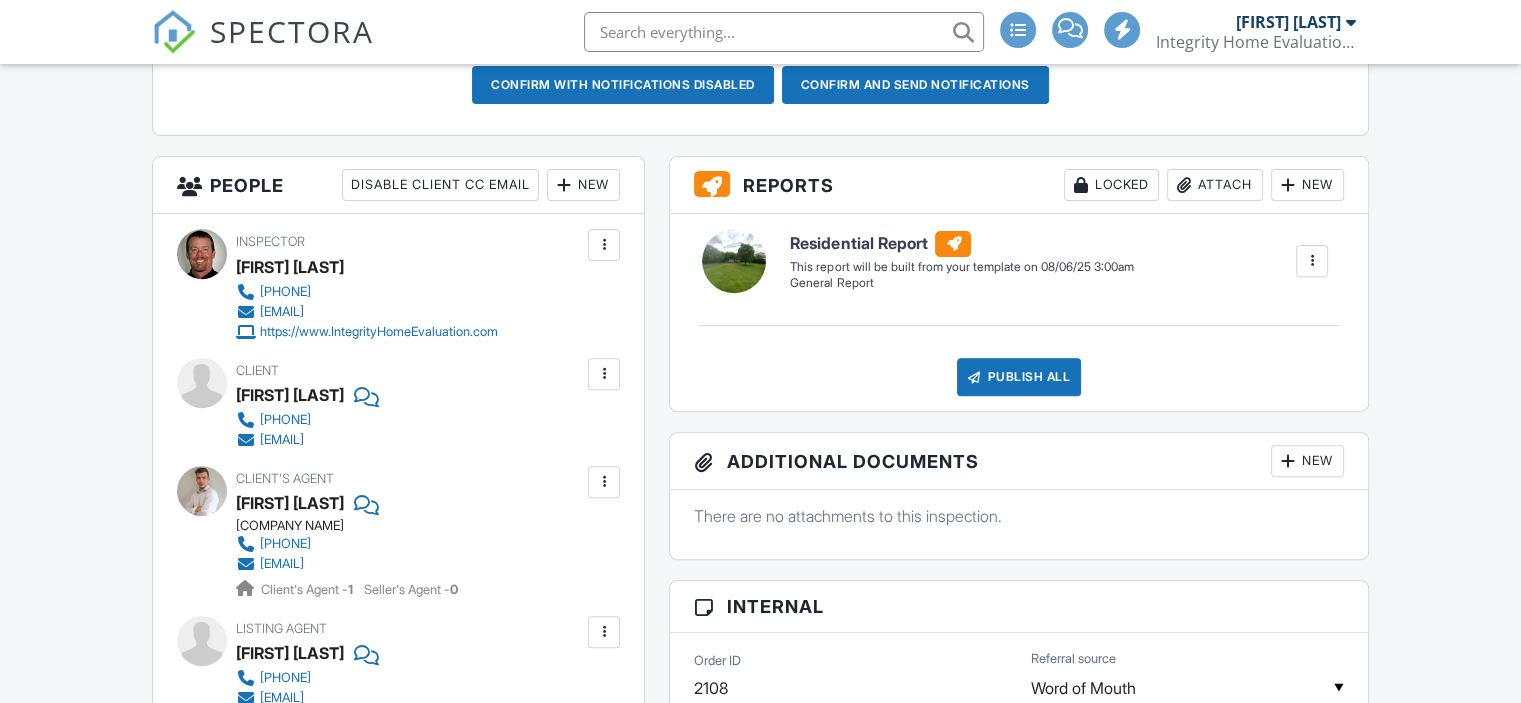 scroll, scrollTop: 732, scrollLeft: 0, axis: vertical 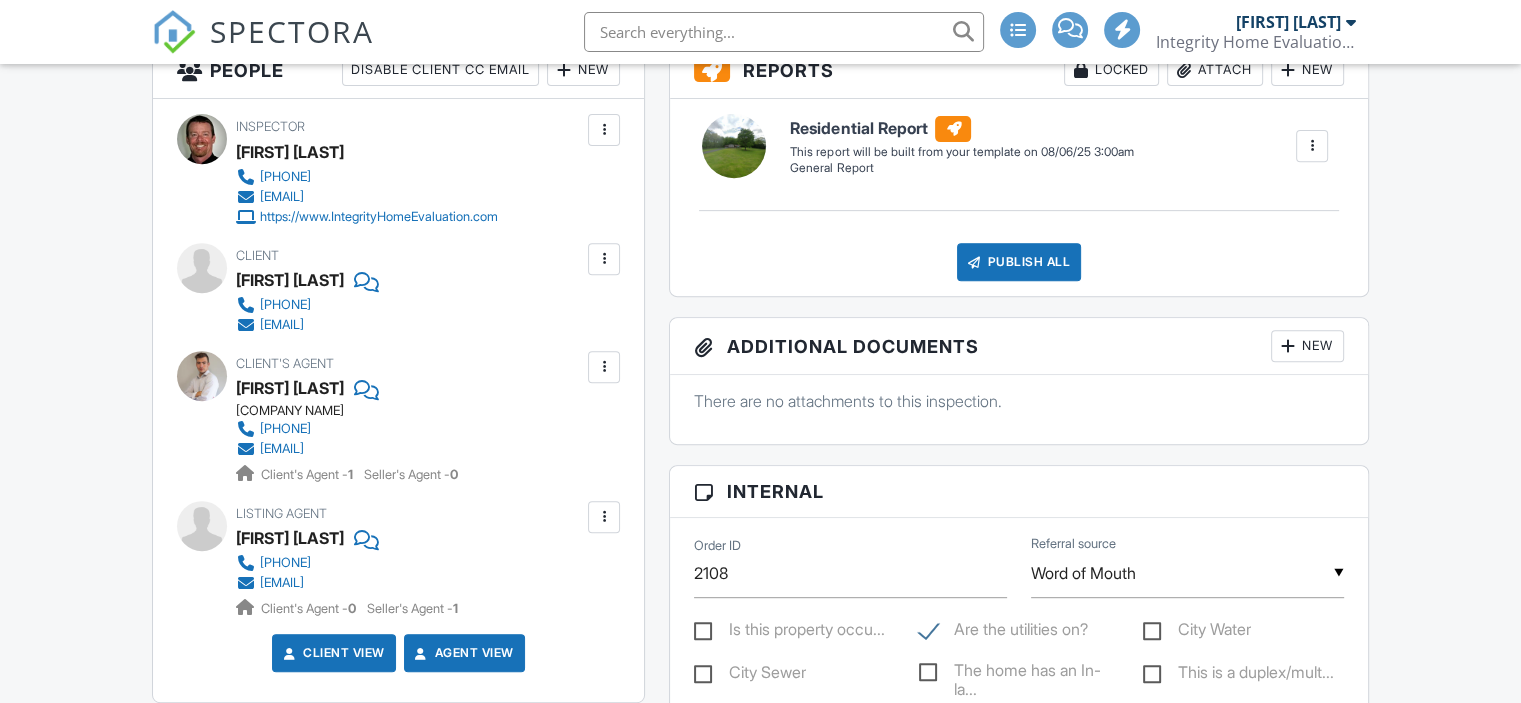 click at bounding box center (202, 526) 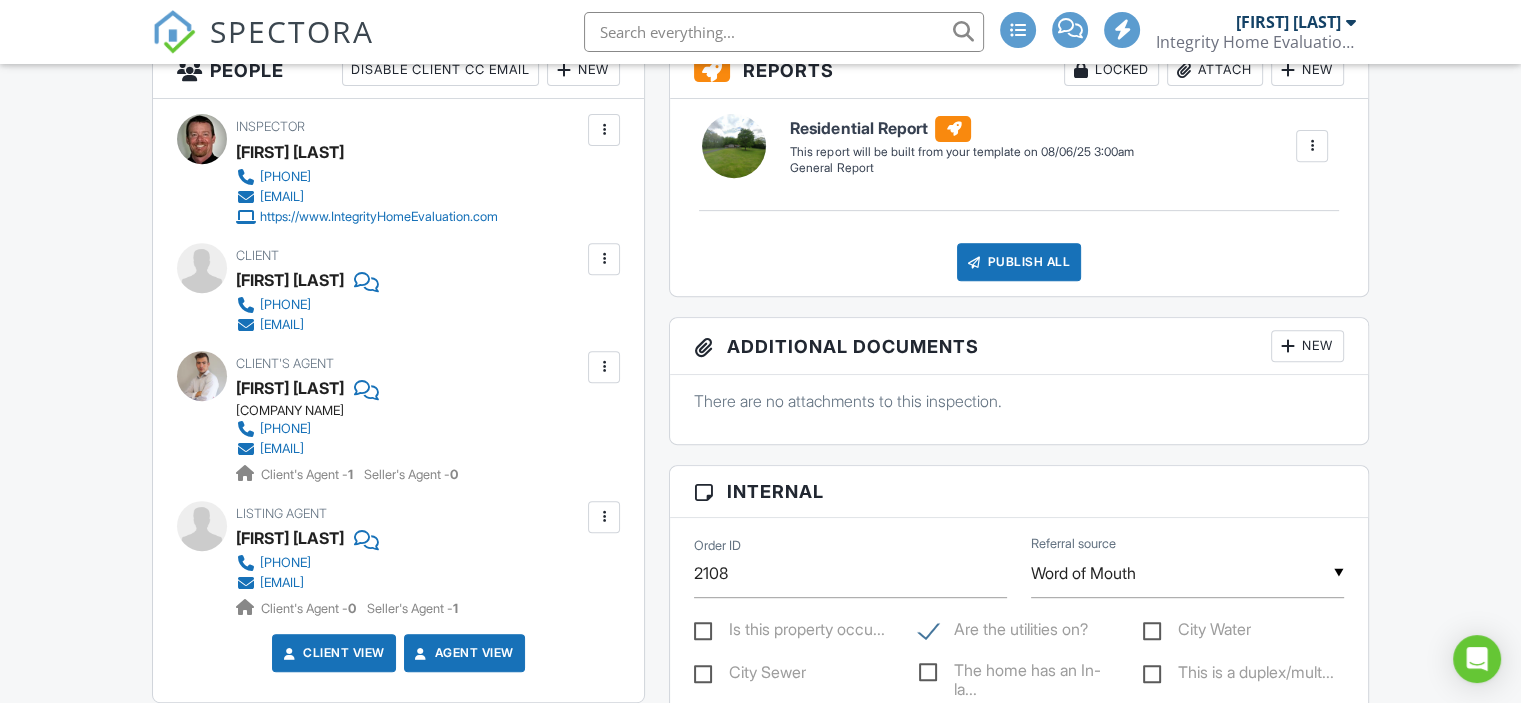 click at bounding box center [604, 517] 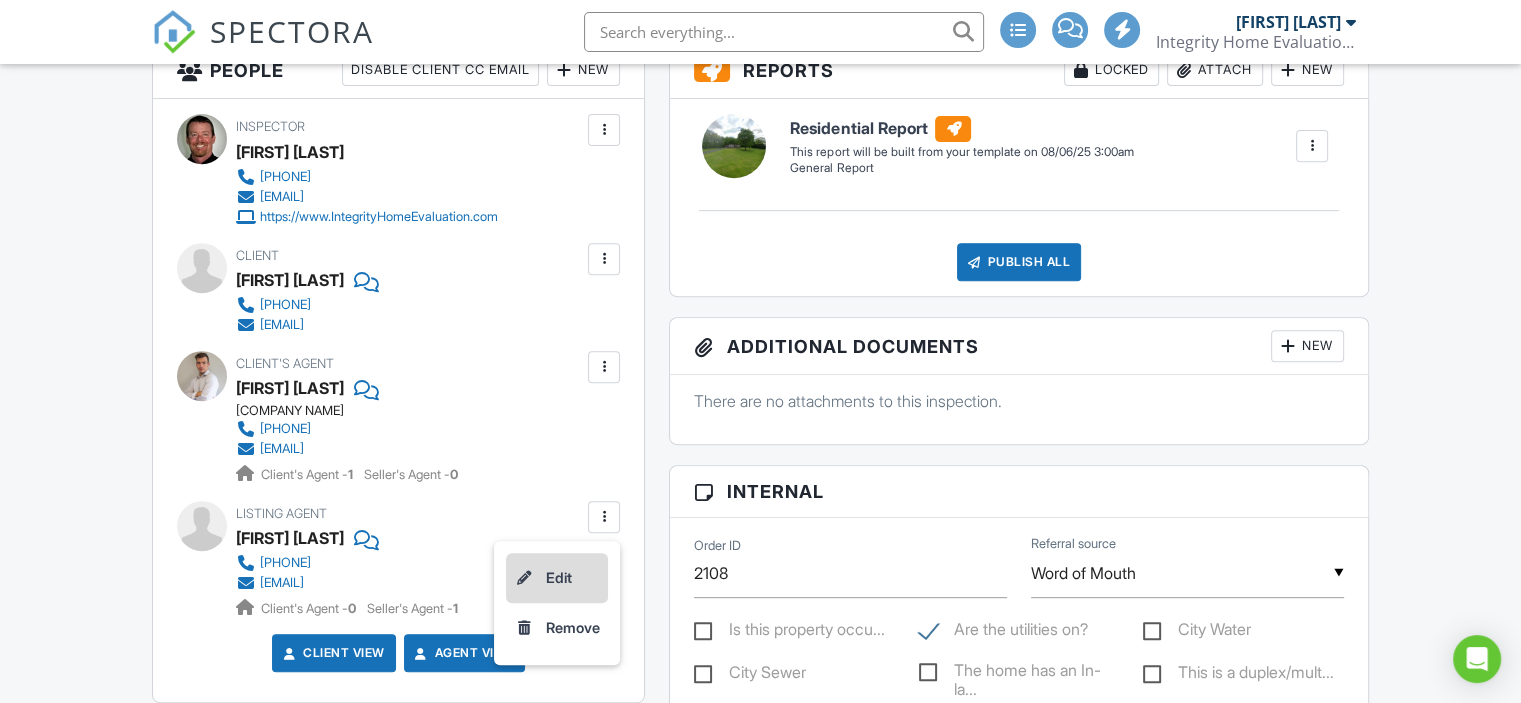 click on "Edit" at bounding box center [557, 578] 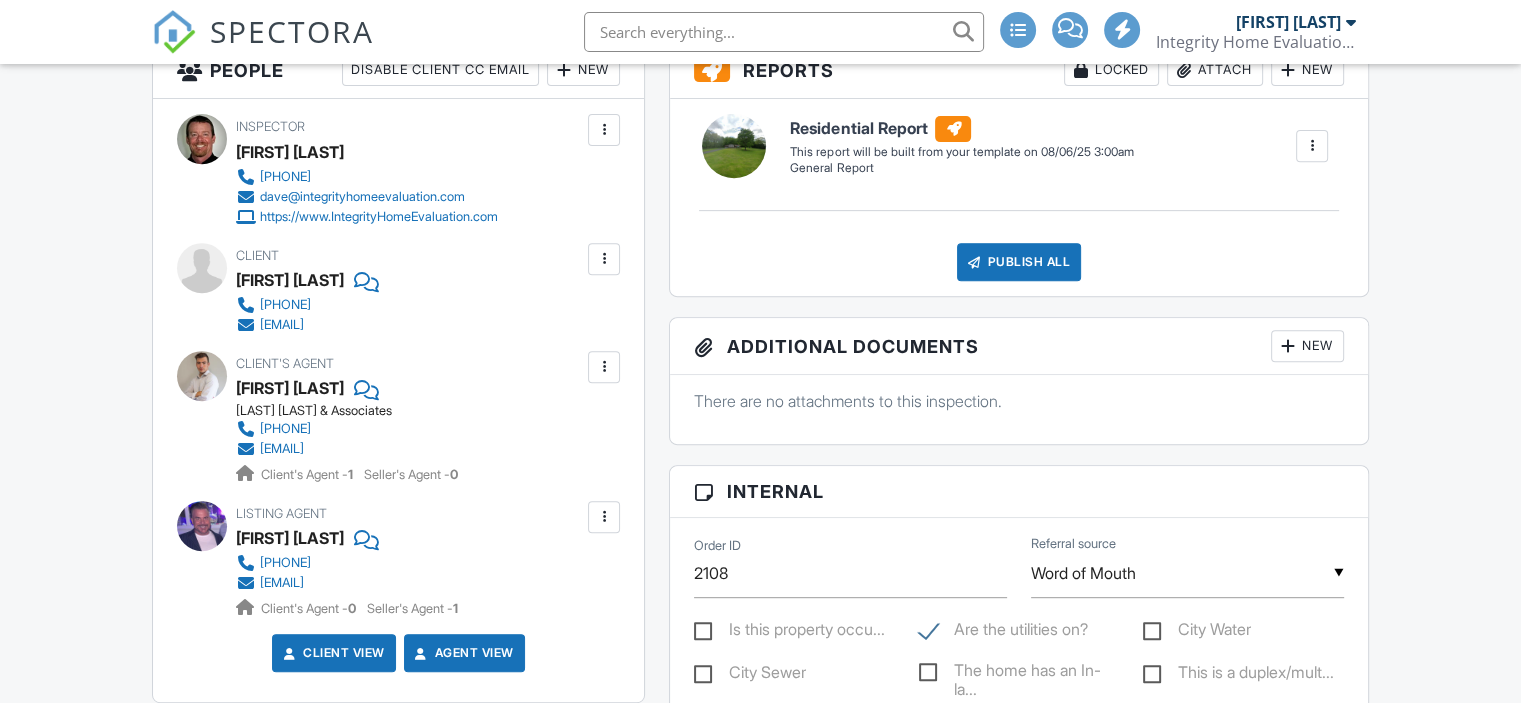 scroll, scrollTop: 800, scrollLeft: 0, axis: vertical 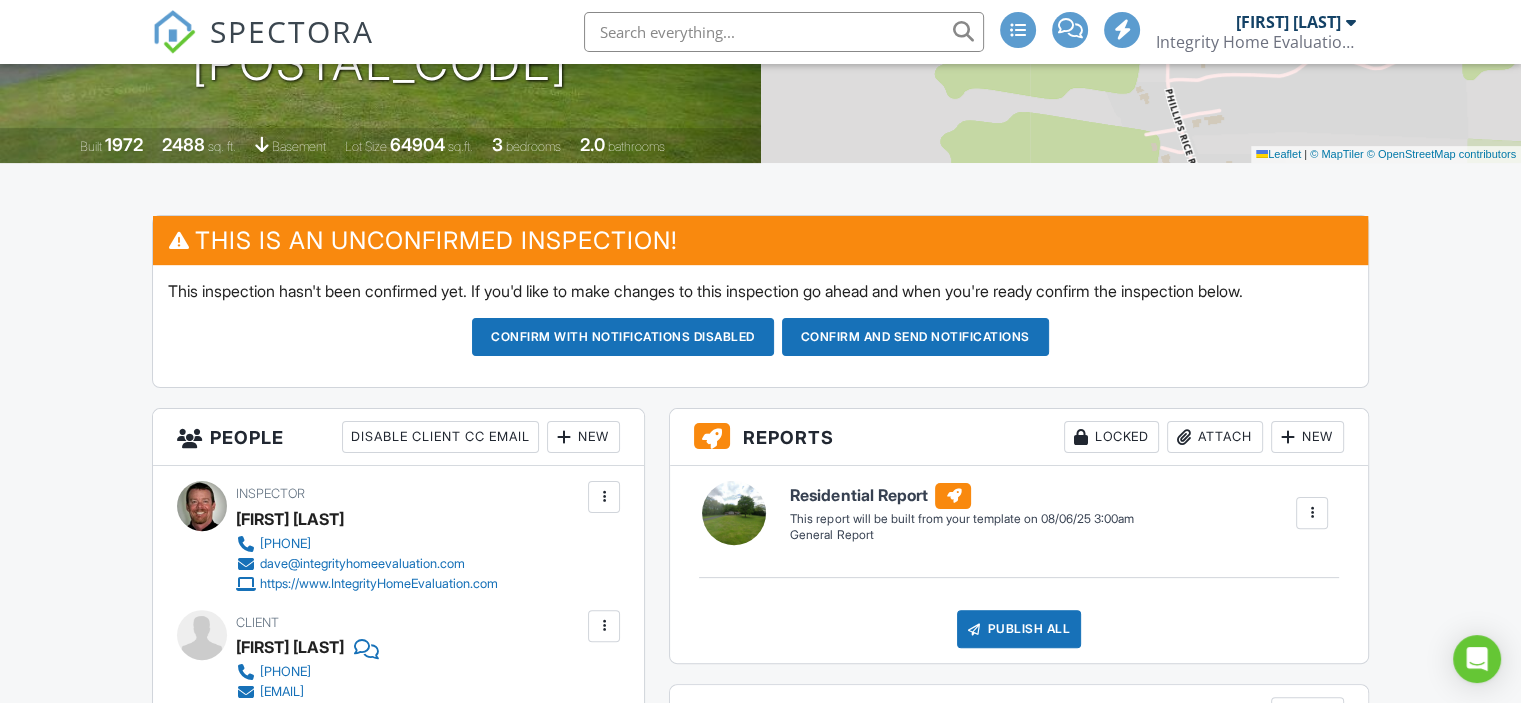 click on "Confirm and send notifications" at bounding box center (623, 337) 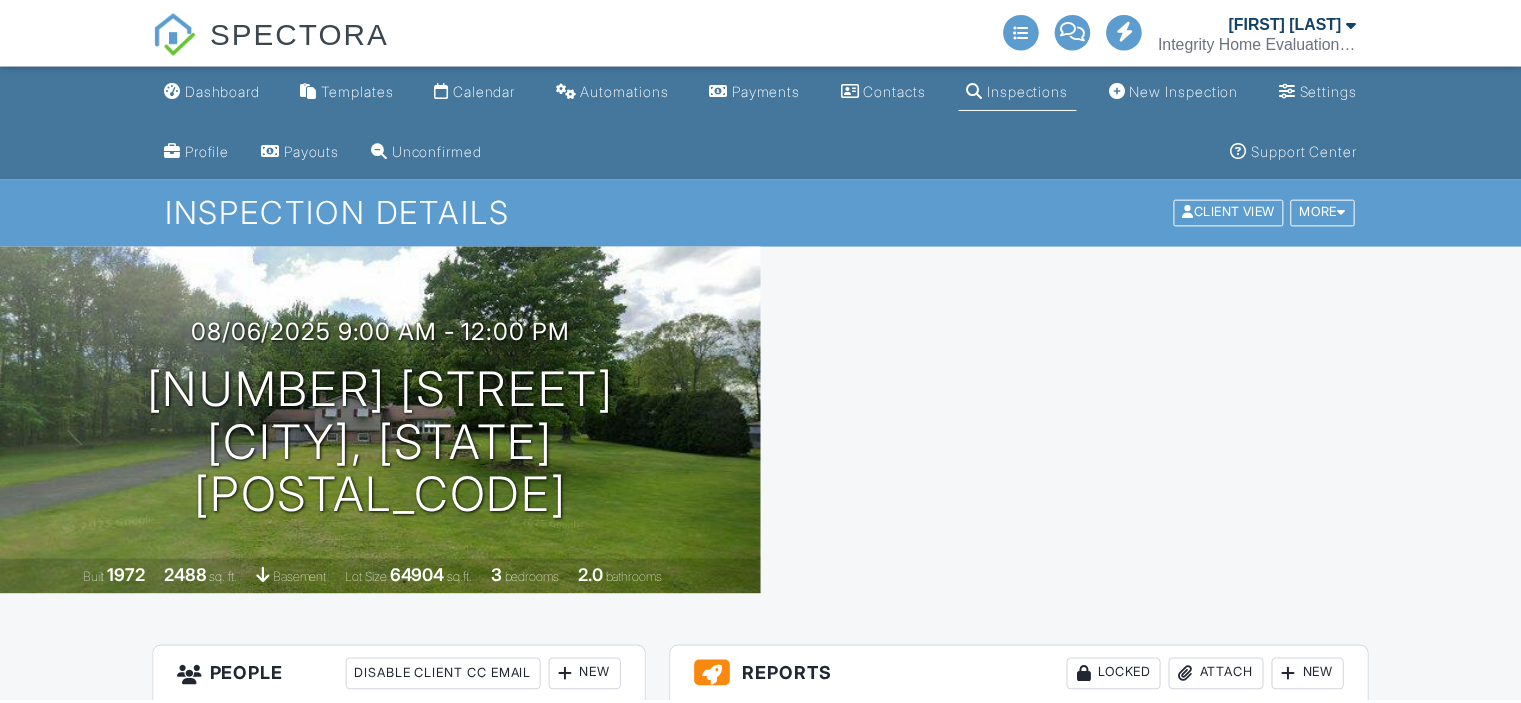 scroll, scrollTop: 0, scrollLeft: 0, axis: both 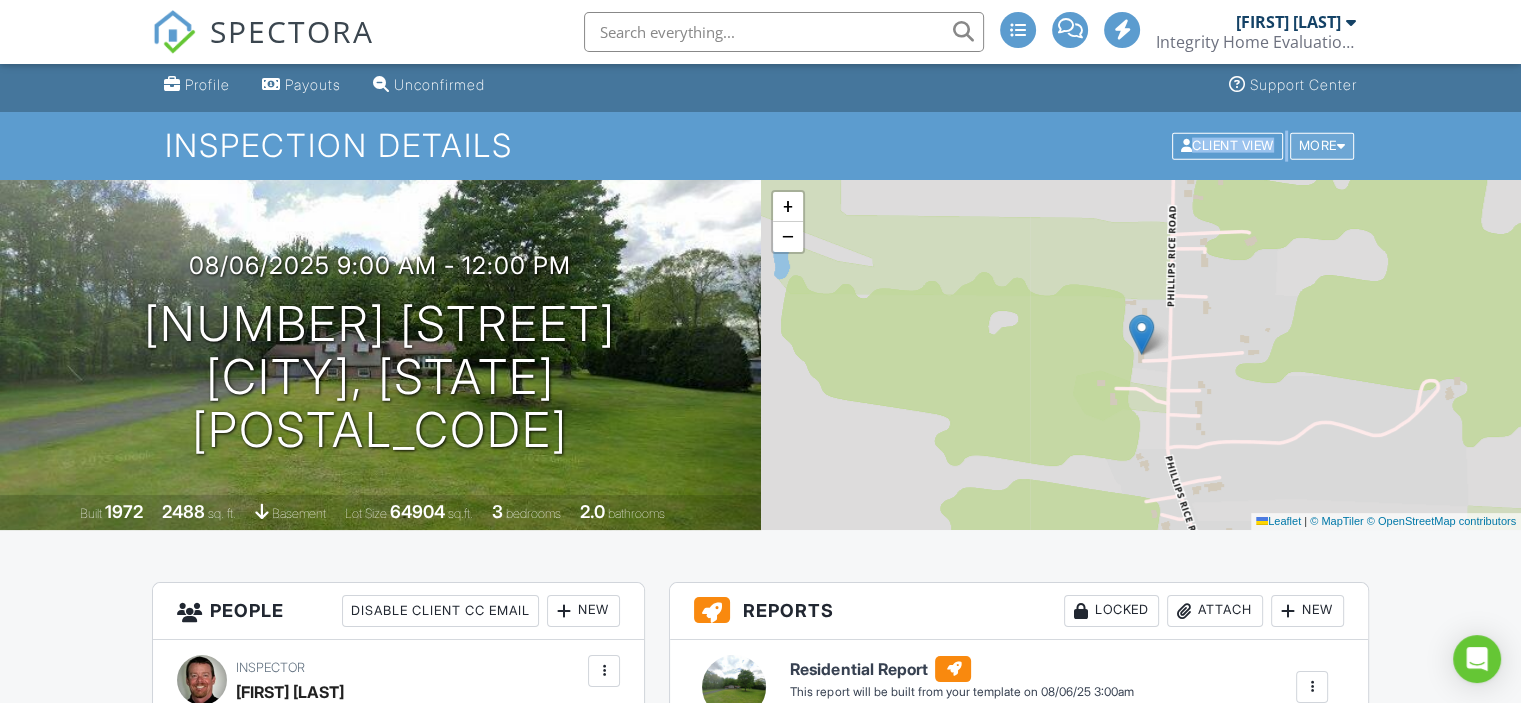 click on "Inspection Details
Client View
More
Property Details
Reschedule
Reorder / Copy
Share
Cancel
Delete
Print Order
Convert to V9
Disable Pass on CC Fees
View Change Log" at bounding box center [760, 145] 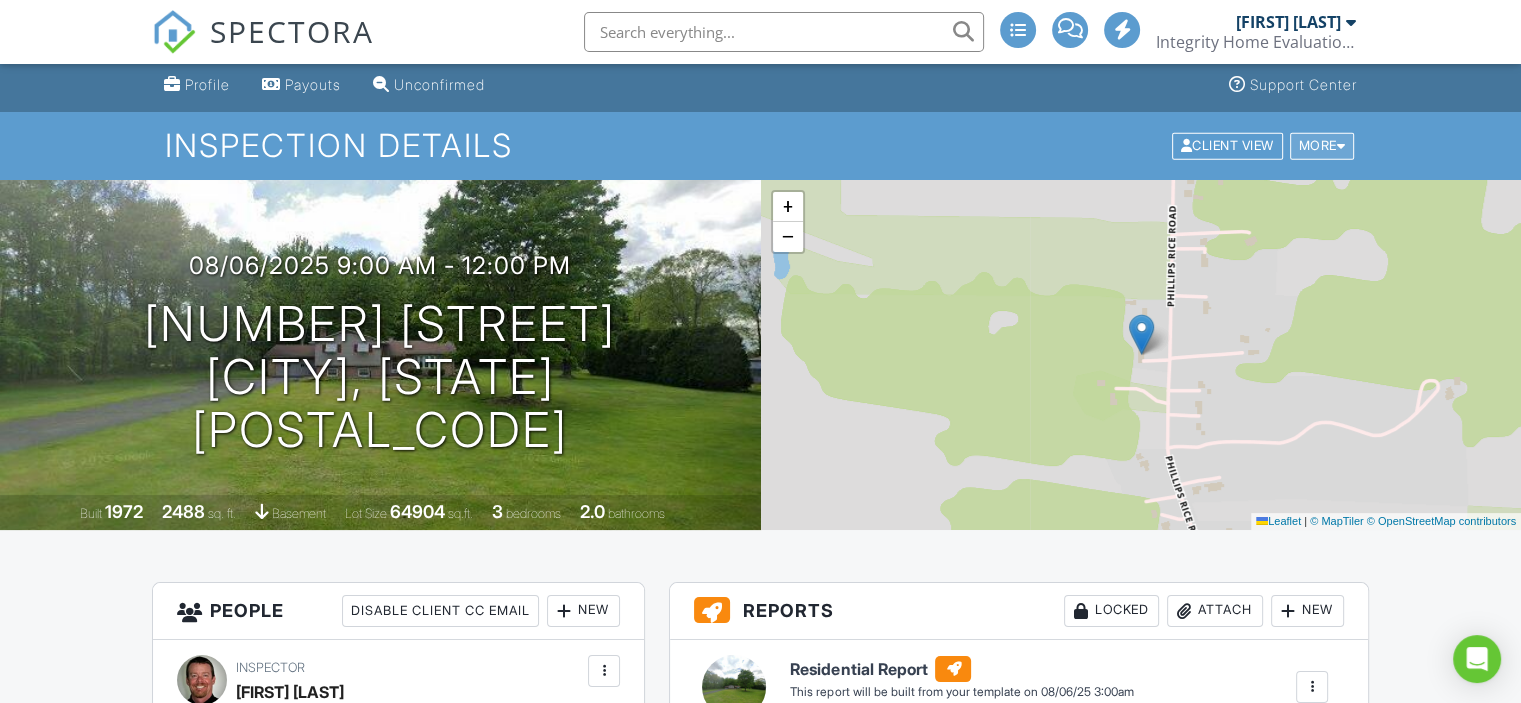 click on "More" at bounding box center (1322, 146) 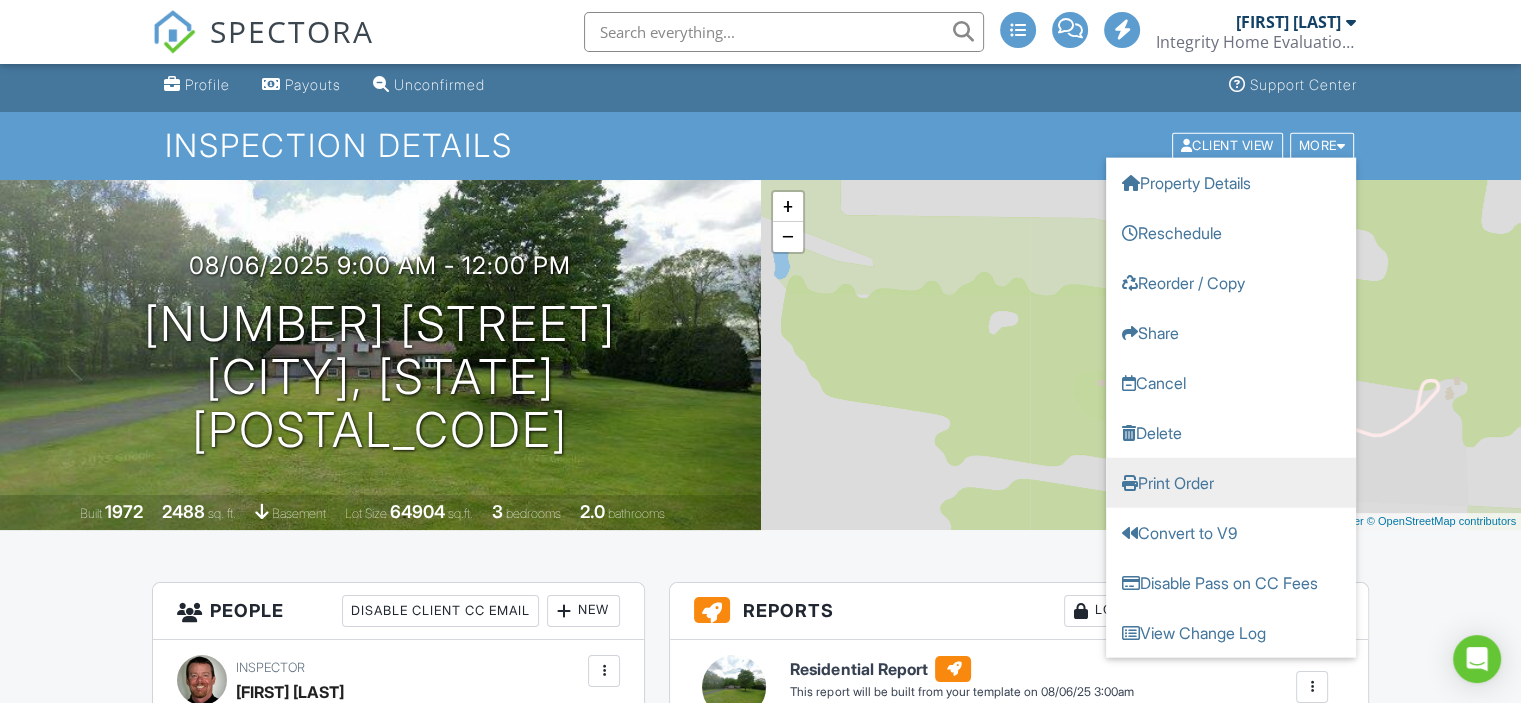 click on "Print Order" at bounding box center [1231, 483] 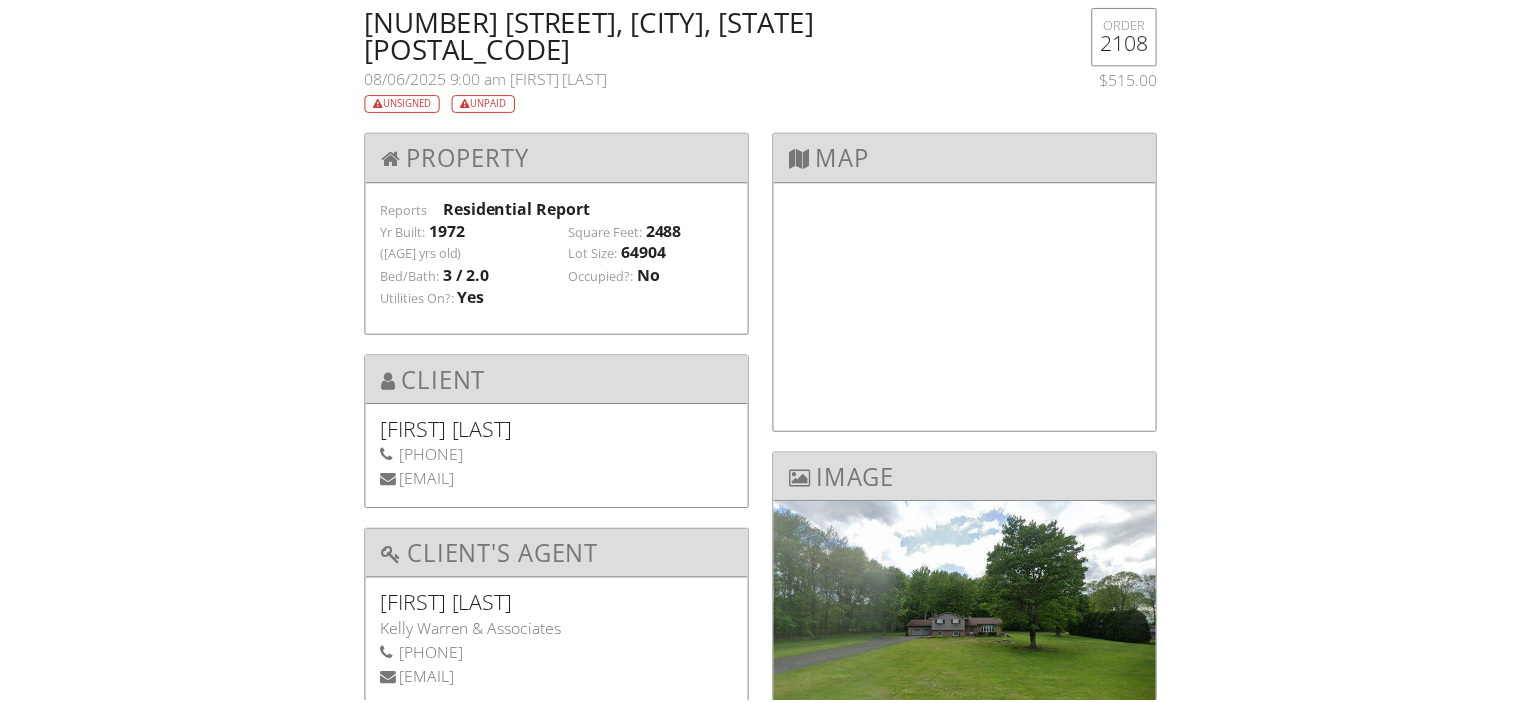 scroll, scrollTop: 0, scrollLeft: 0, axis: both 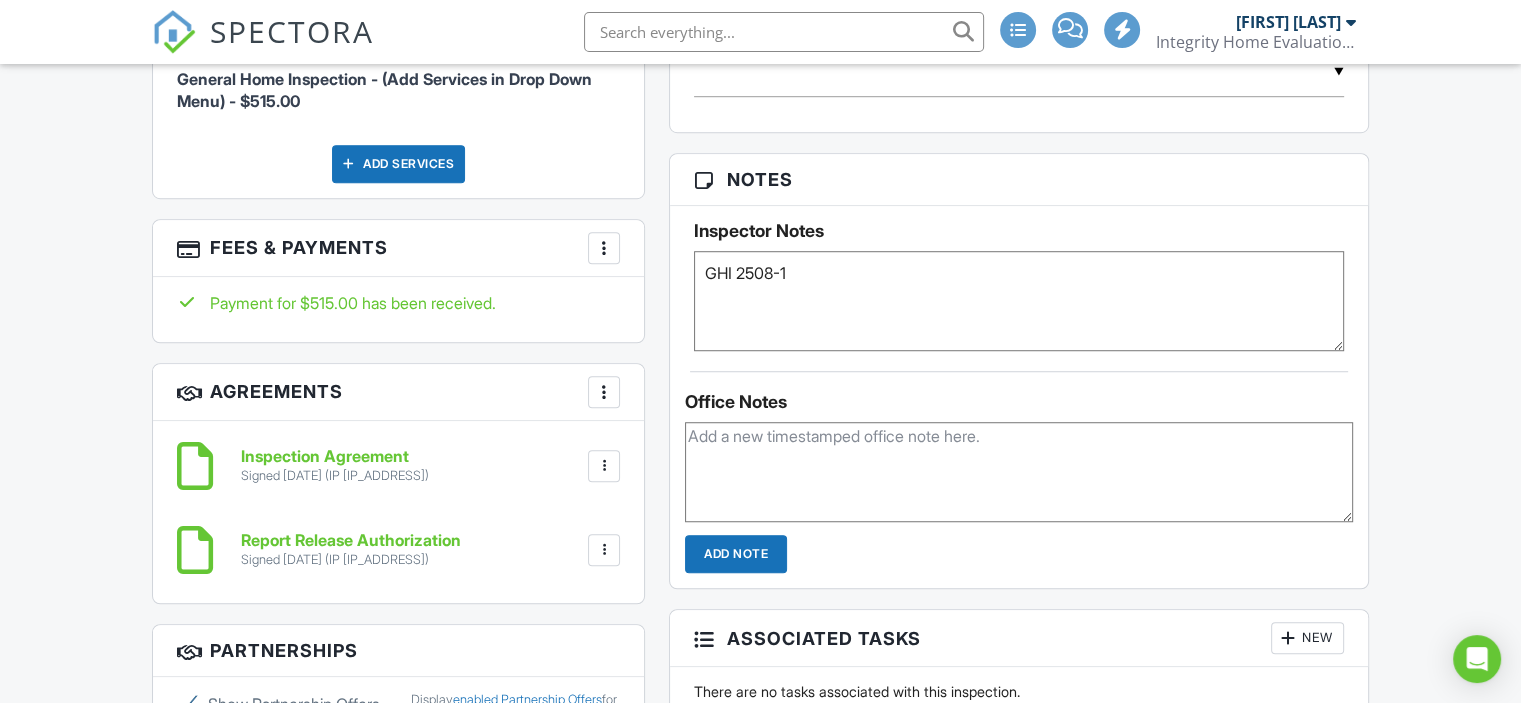 click at bounding box center (604, 466) 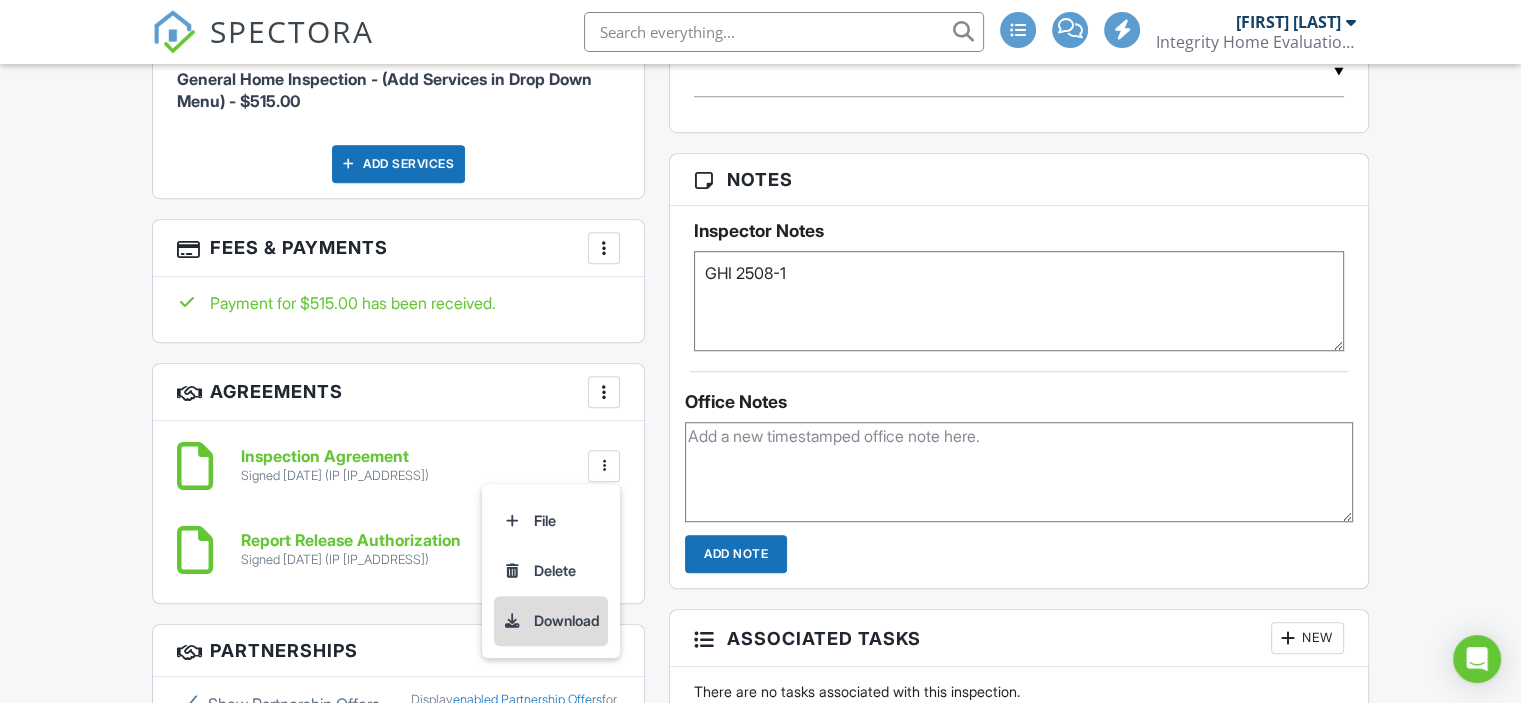 click on "Download" at bounding box center [551, 621] 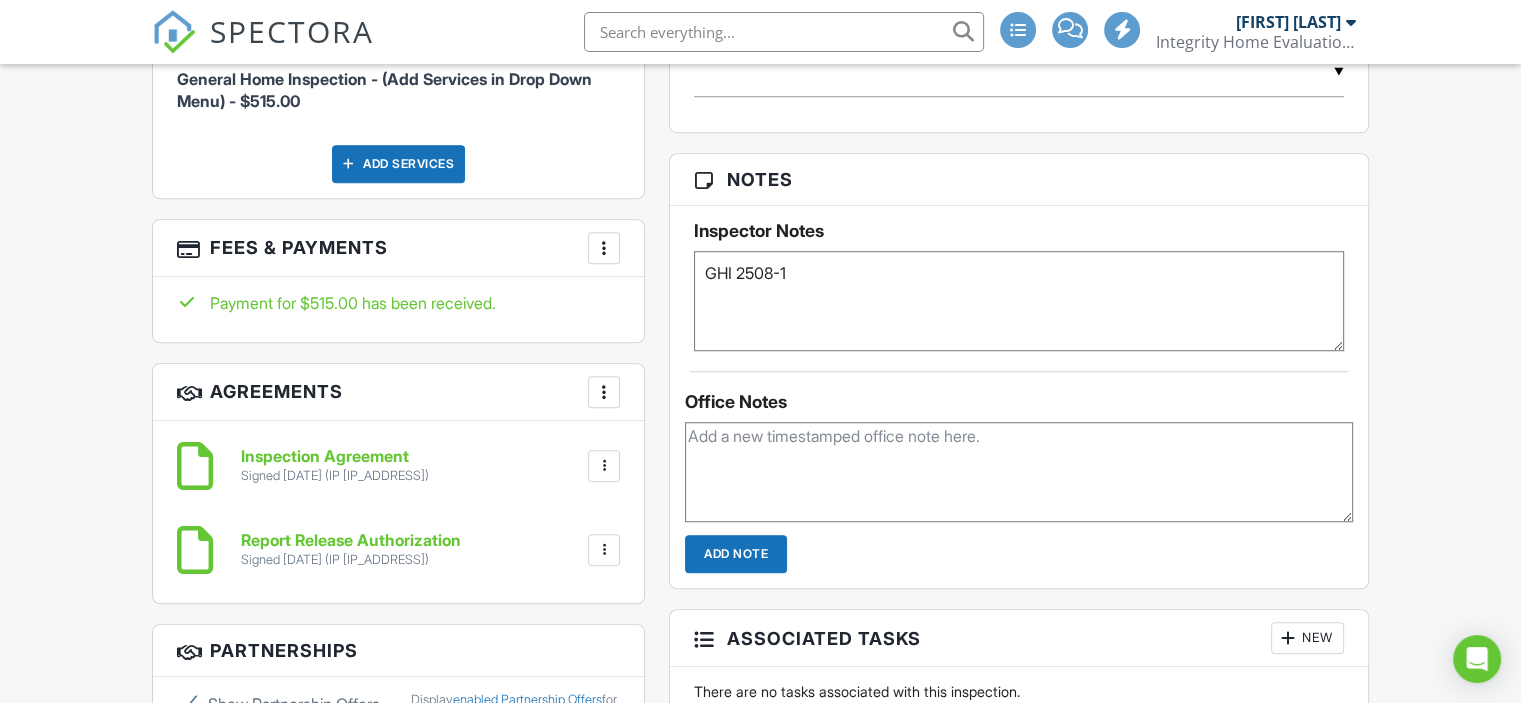 click at bounding box center [604, 550] 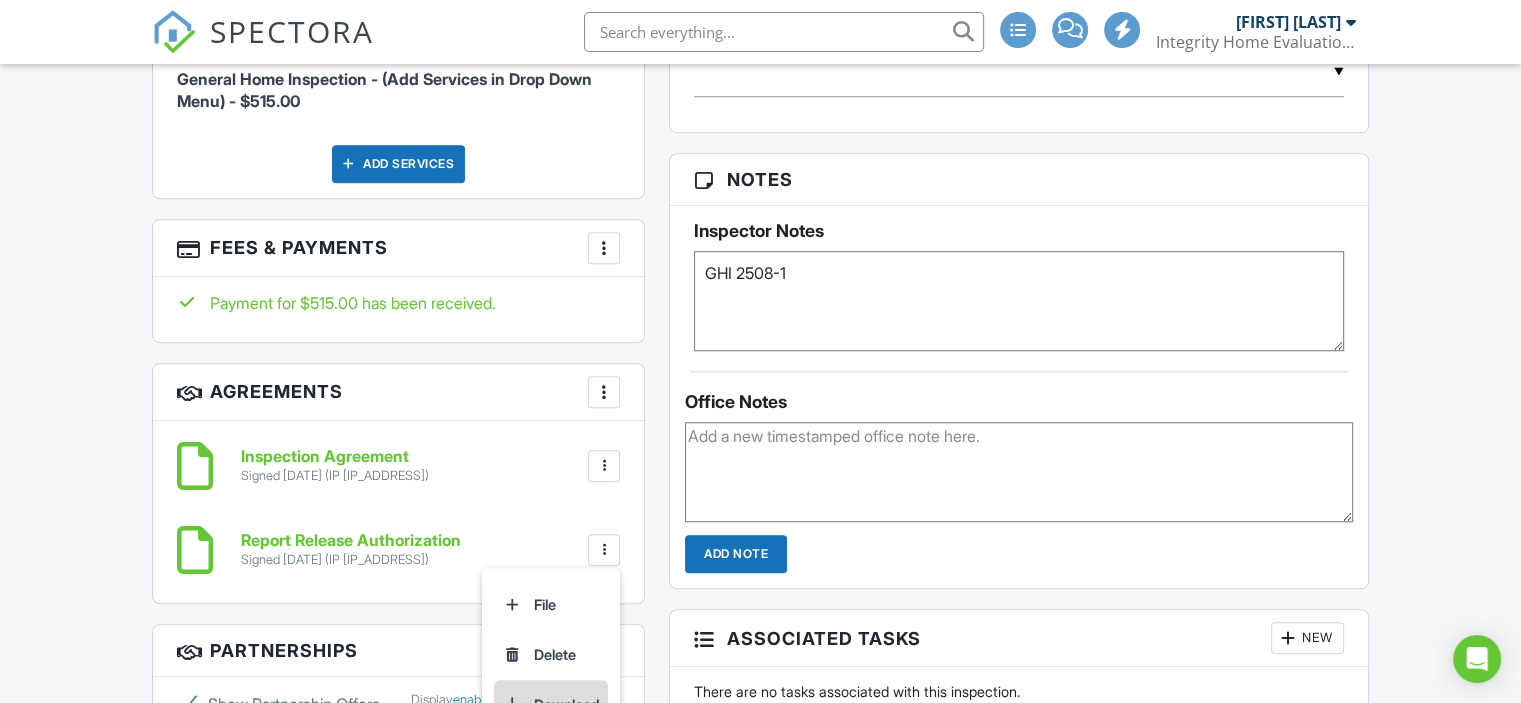 click on "Download" at bounding box center [551, 705] 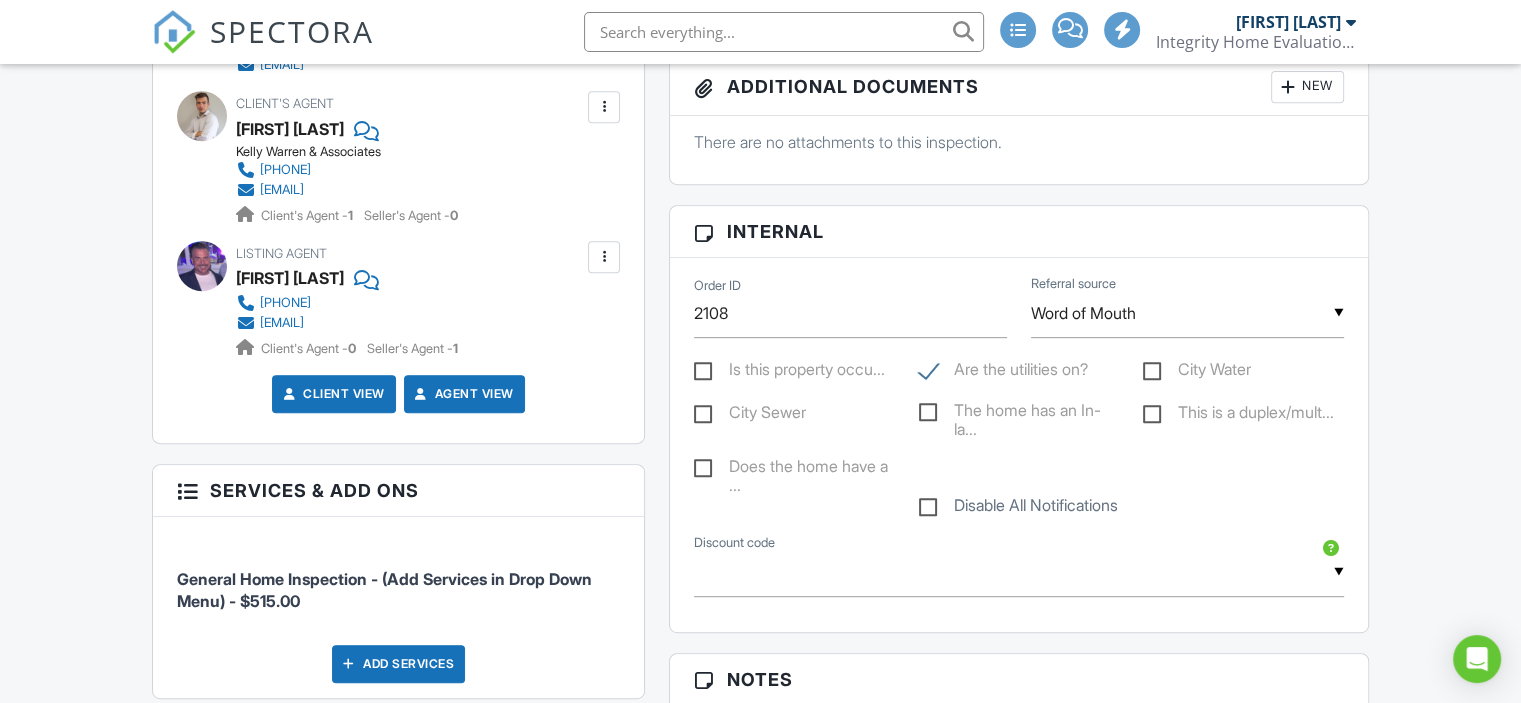 scroll, scrollTop: 832, scrollLeft: 0, axis: vertical 